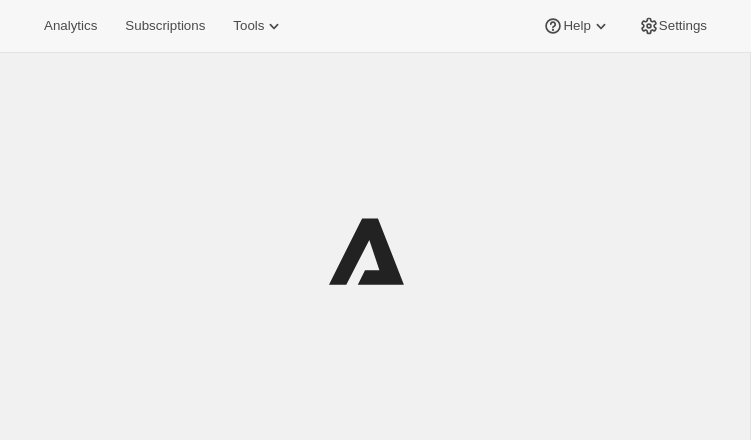 scroll, scrollTop: 0, scrollLeft: 0, axis: both 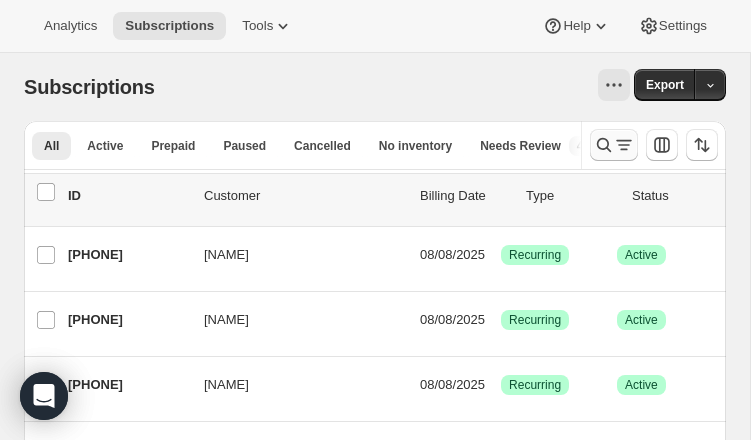 click at bounding box center (614, 145) 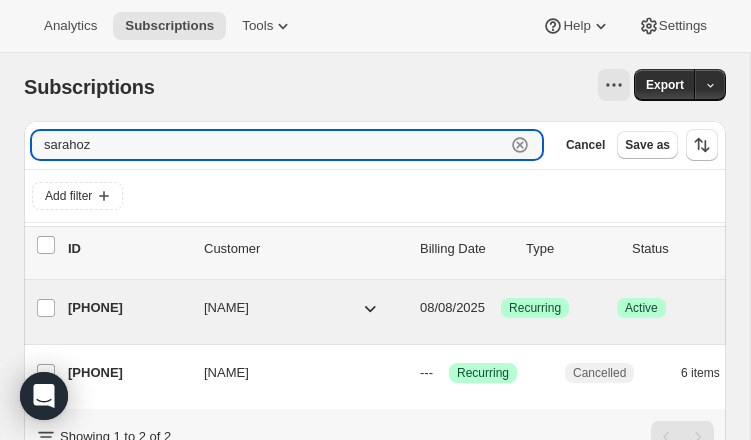 type on "sarahoz" 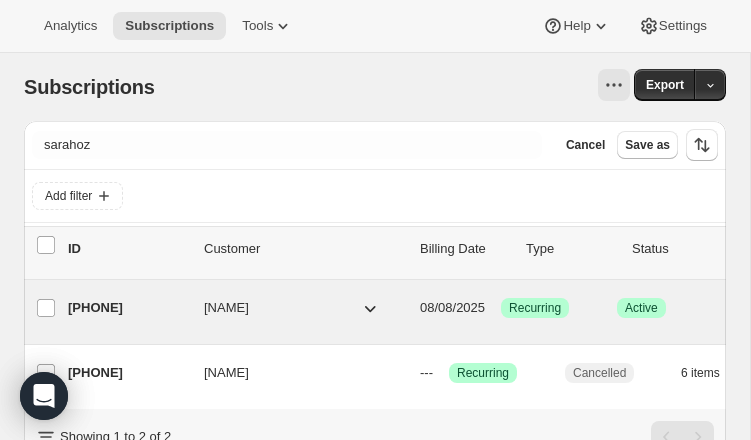click on "[PHONE]" at bounding box center (128, 308) 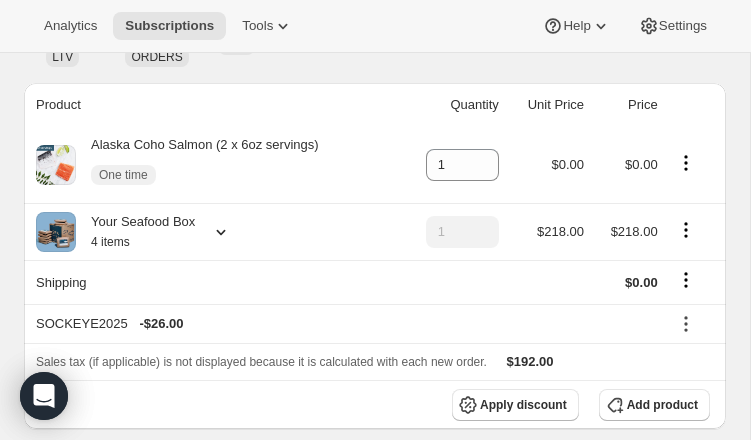 scroll, scrollTop: 246, scrollLeft: 0, axis: vertical 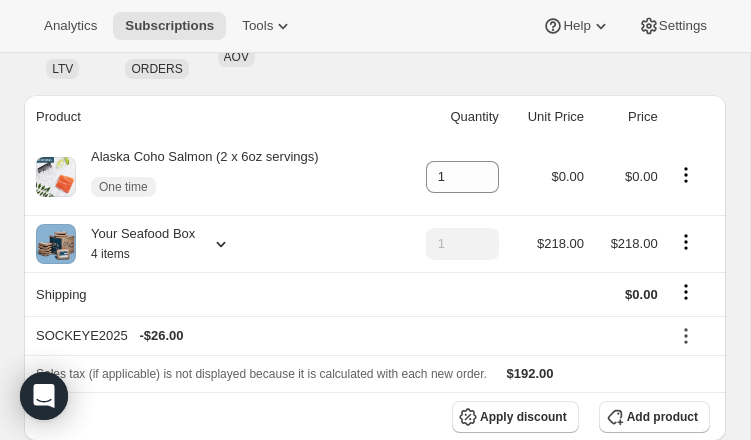 click at bounding box center (217, 244) 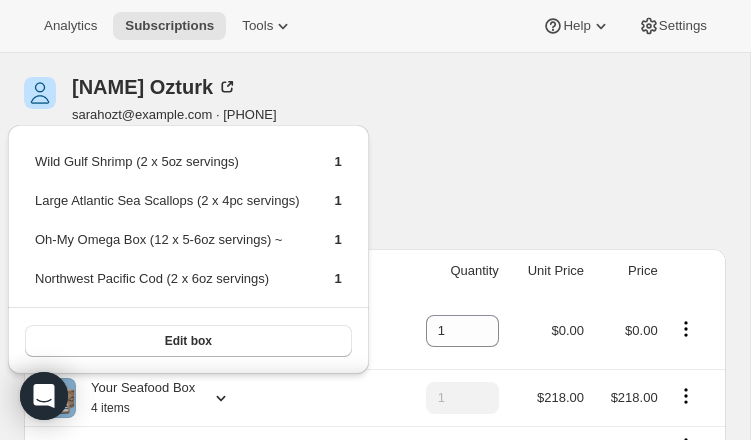 scroll, scrollTop: 80, scrollLeft: 0, axis: vertical 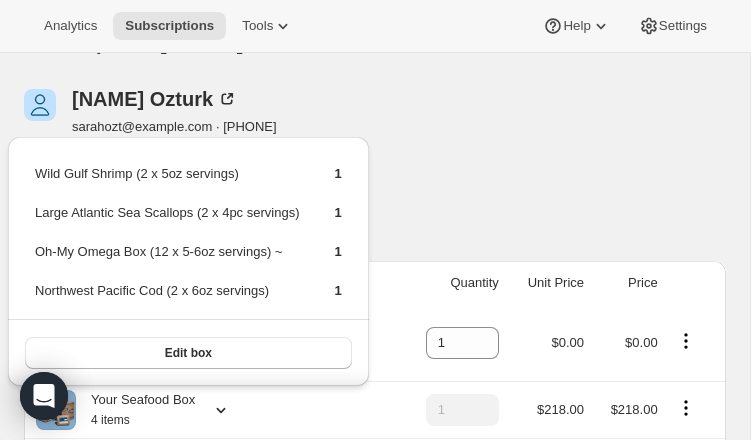 click on "[NAME] [NAME] sarahozt@example.com · [PHONE] 2 subscriptions $1,217.41 LTV 8 ORDERS $152.18 AOV" at bounding box center [375, 167] 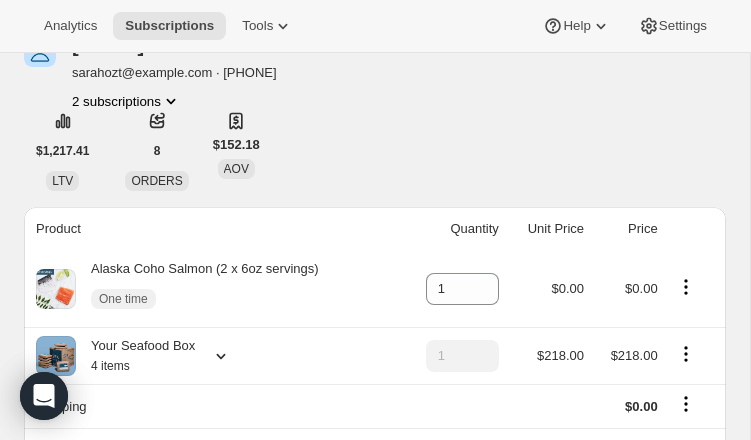 scroll, scrollTop: 145, scrollLeft: 0, axis: vertical 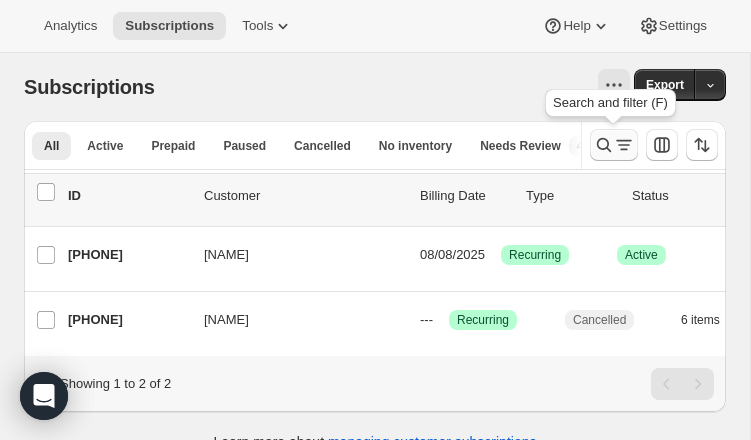 click 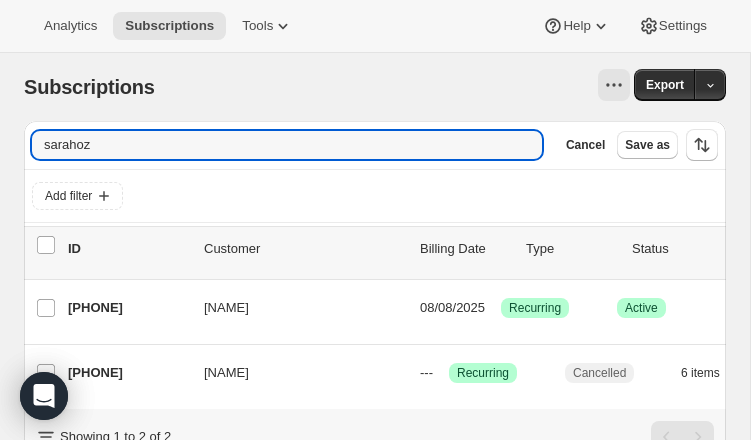 drag, startPoint x: 181, startPoint y: 154, endPoint x: 7, endPoint y: 143, distance: 174.34735 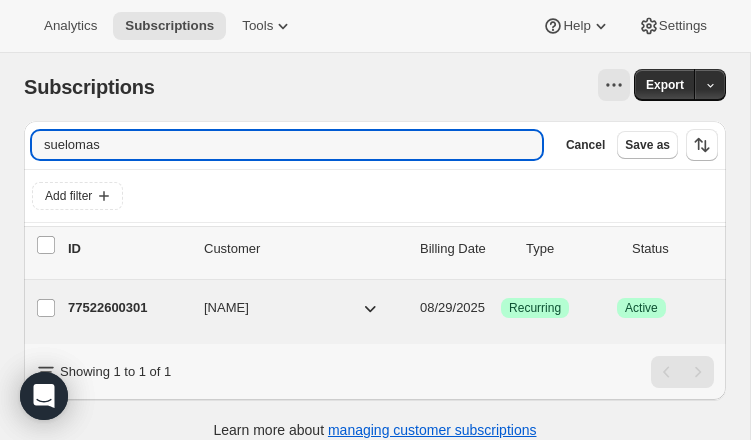 type on "suelomas" 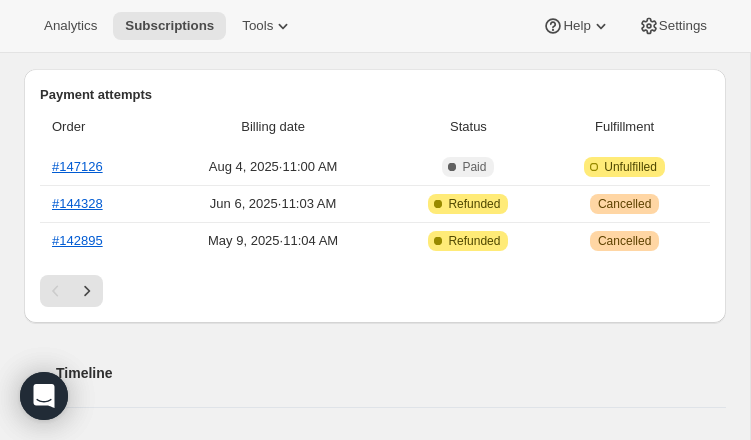 scroll, scrollTop: 562, scrollLeft: 0, axis: vertical 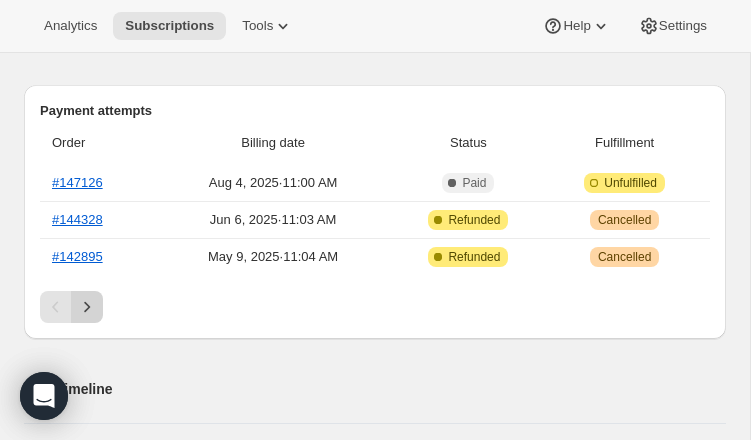 click 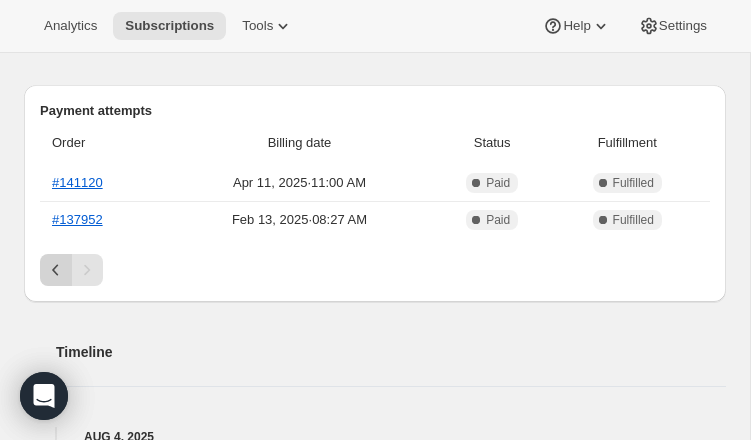 click 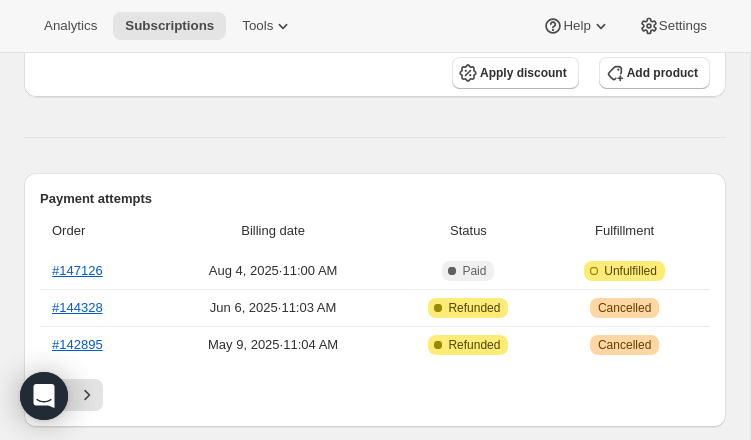 scroll, scrollTop: 500, scrollLeft: 0, axis: vertical 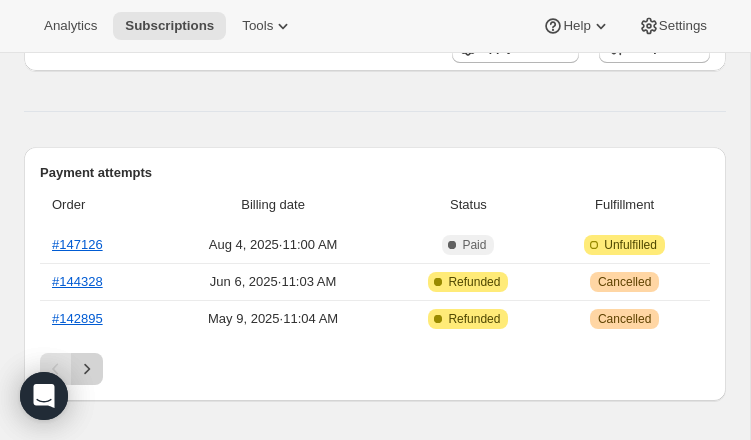 click 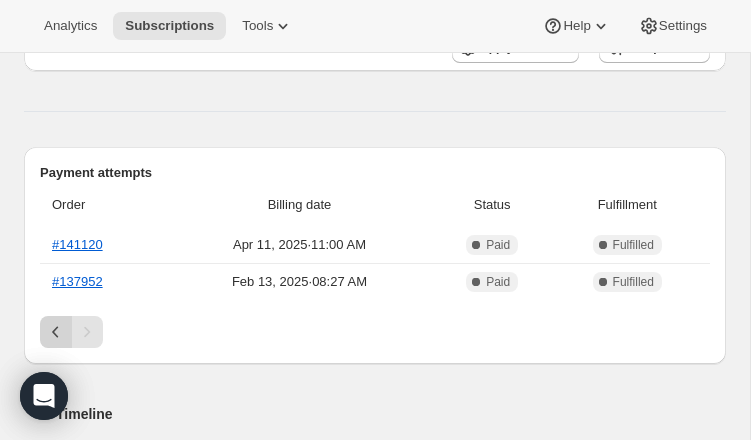 click 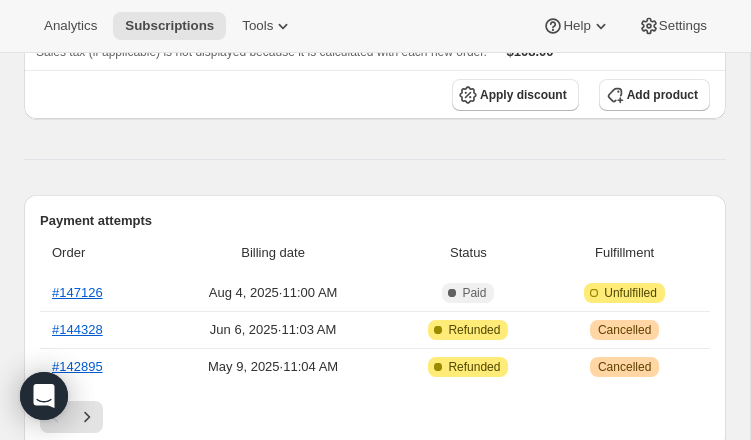 scroll, scrollTop: 486, scrollLeft: 0, axis: vertical 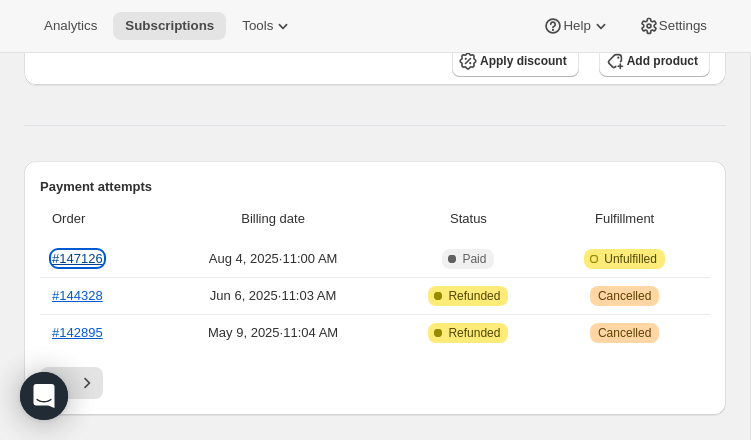 click on "#147126" at bounding box center [77, 258] 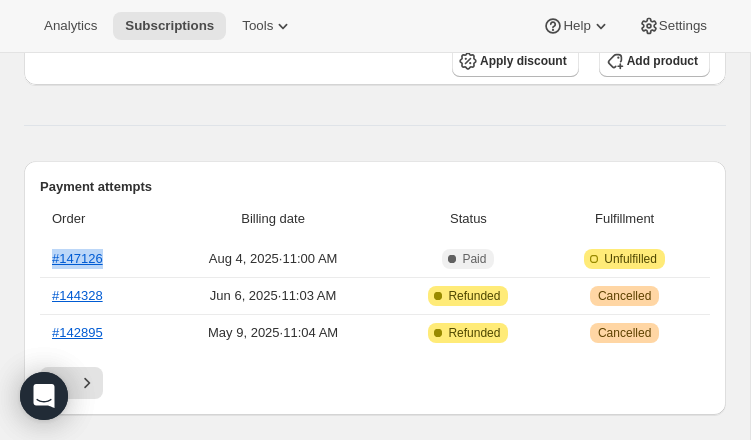 drag, startPoint x: 130, startPoint y: 253, endPoint x: 48, endPoint y: 256, distance: 82.05486 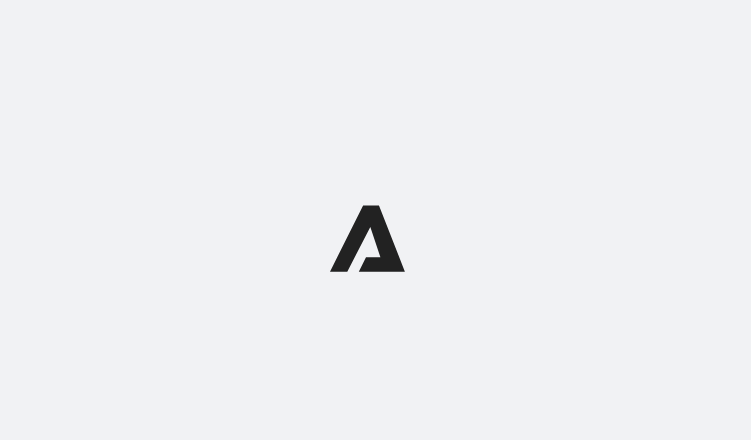 scroll, scrollTop: 0, scrollLeft: 0, axis: both 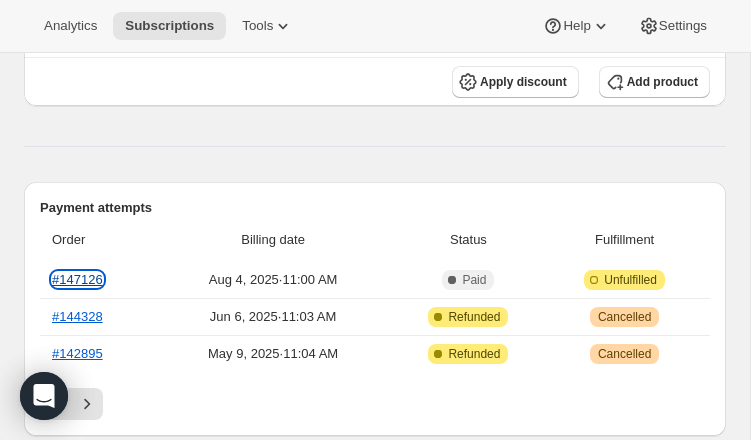 click on "[SUBSCRIPTION_ID]" at bounding box center [77, 279] 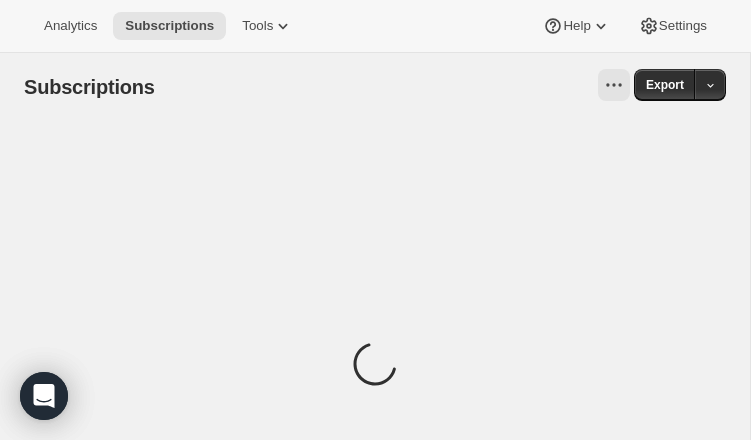 scroll, scrollTop: 0, scrollLeft: 0, axis: both 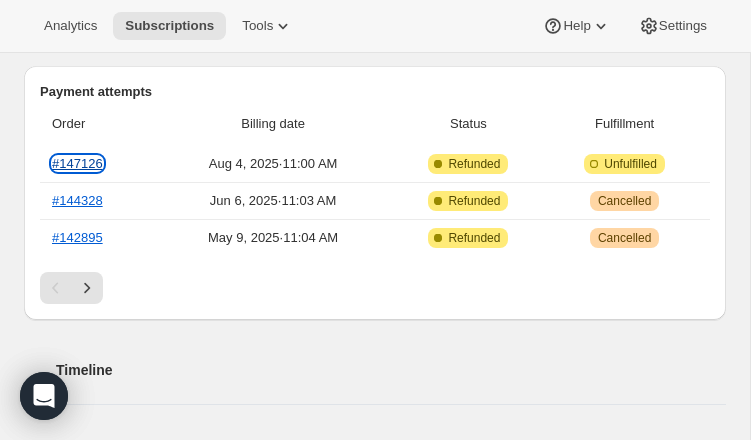 click on "#147126" at bounding box center [77, 163] 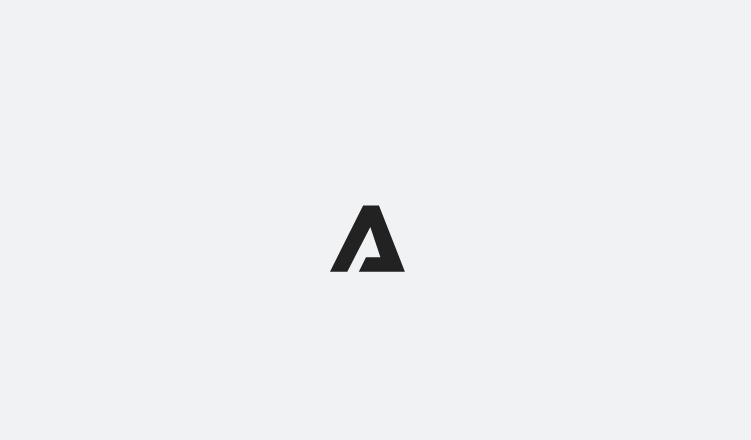 scroll, scrollTop: 0, scrollLeft: 0, axis: both 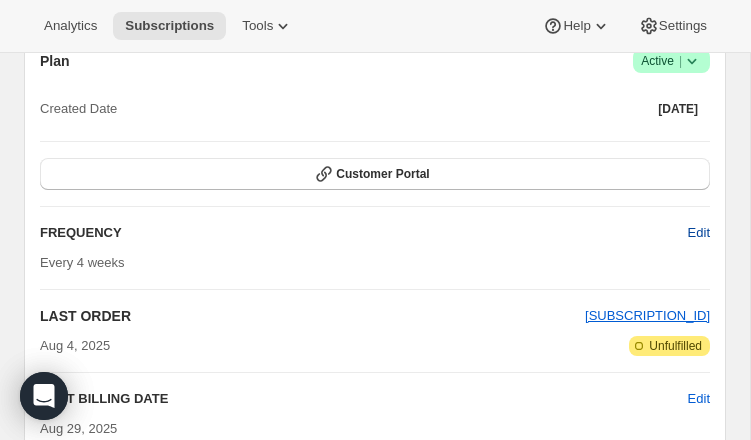 click on "Edit" at bounding box center (699, 233) 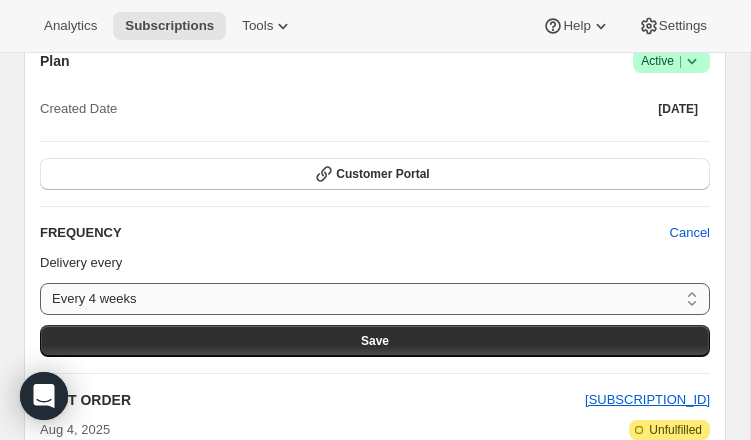 click on "Every 4 weeks Every 6 weeks Every 8 weeks Custom..." at bounding box center (375, 299) 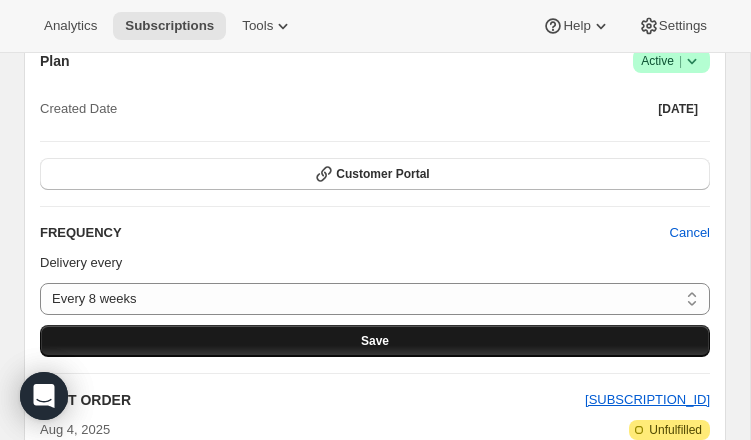 click on "Save" at bounding box center (375, 341) 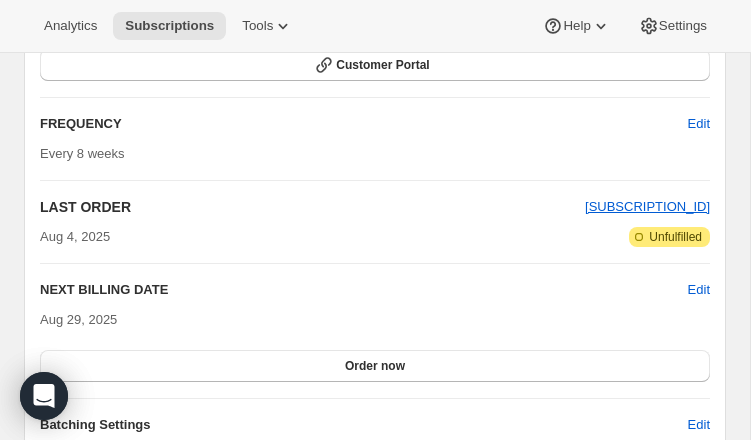 scroll, scrollTop: 2218, scrollLeft: 0, axis: vertical 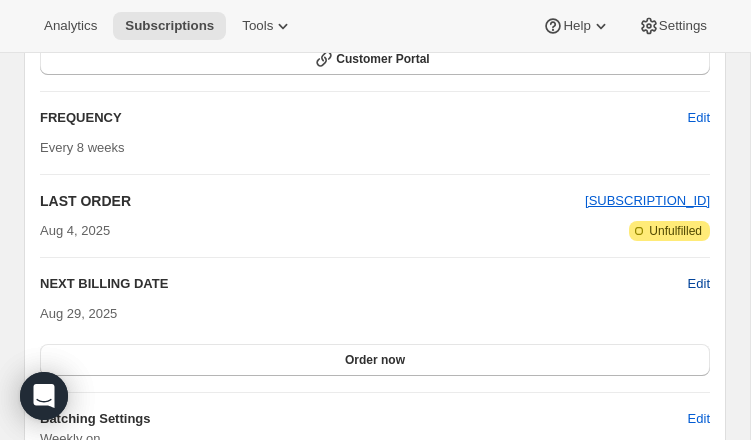 click on "Edit" at bounding box center (699, 284) 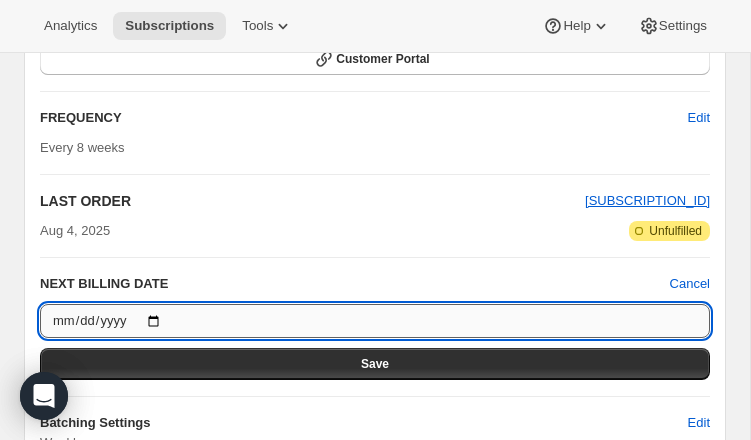 click on "2025-08-29" at bounding box center (375, 321) 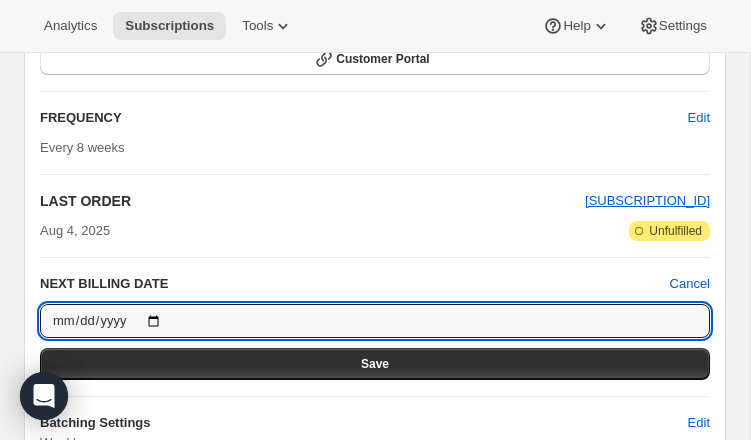 type on "2025-11-01" 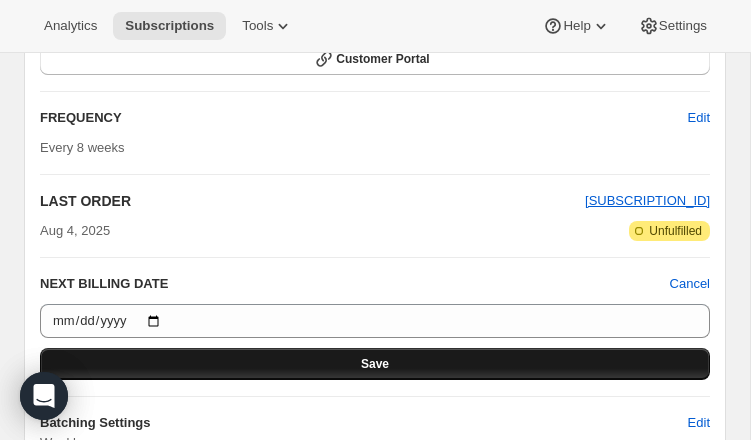 click on "Save" at bounding box center [375, 364] 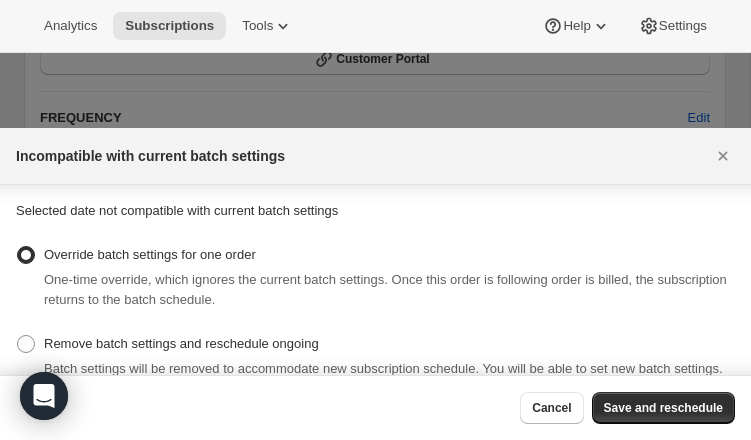 scroll, scrollTop: 41, scrollLeft: 0, axis: vertical 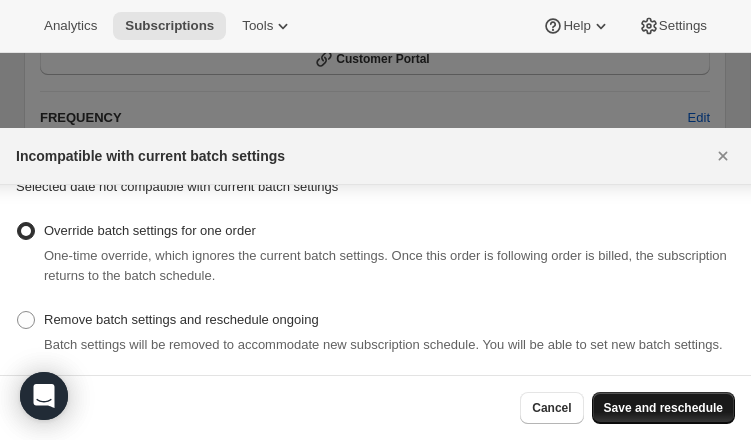 click on "Save and reschedule" at bounding box center [663, 408] 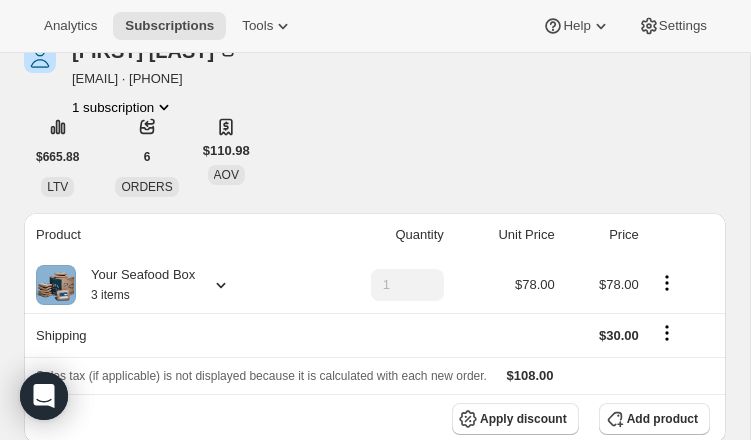 scroll, scrollTop: 333, scrollLeft: 0, axis: vertical 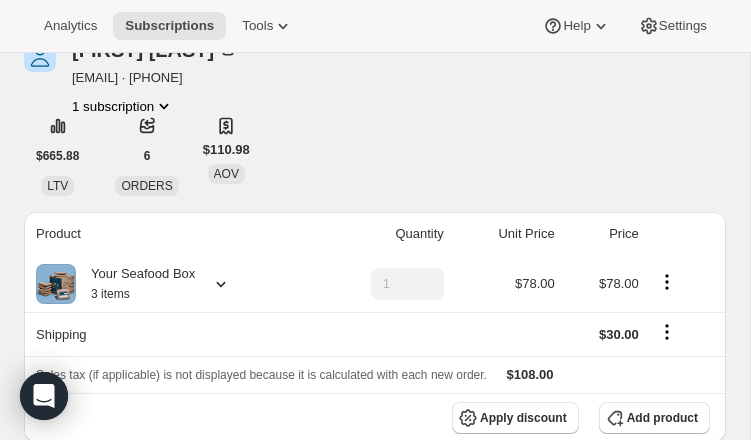click 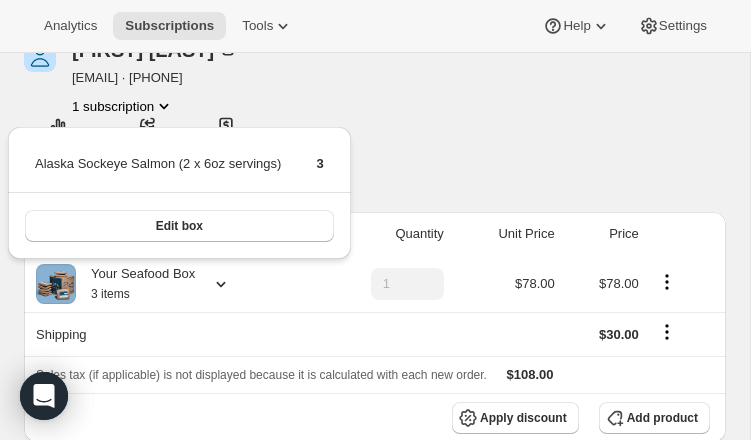 click on "Dale   Lomas suelomas@live.com · +13022364585 1 subscription $665.88 LTV 6 ORDERS $110.98 AOV" at bounding box center (375, 118) 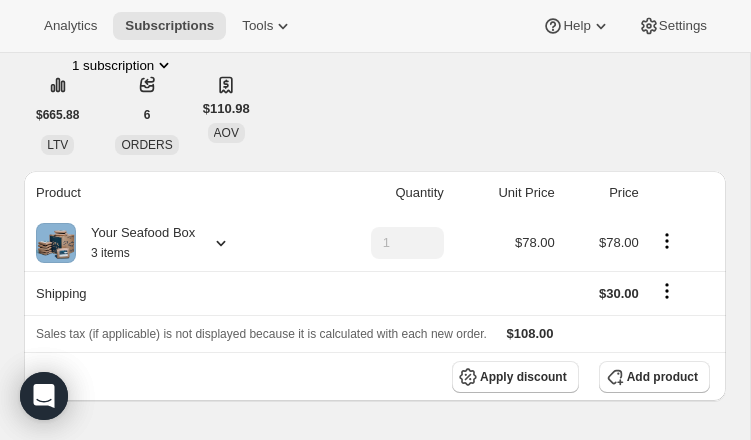 scroll, scrollTop: 378, scrollLeft: 0, axis: vertical 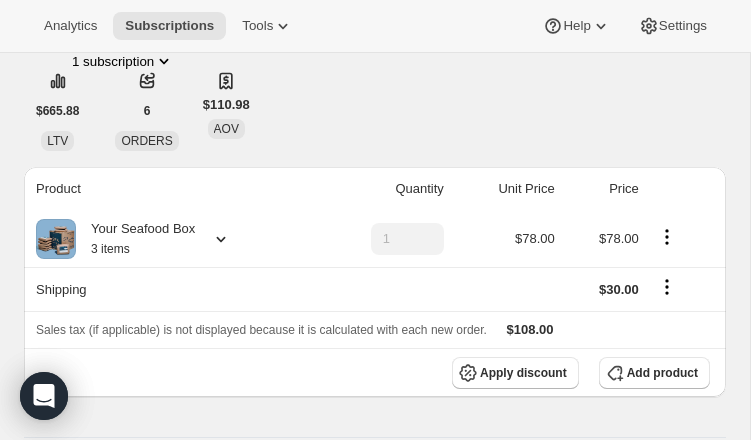 click 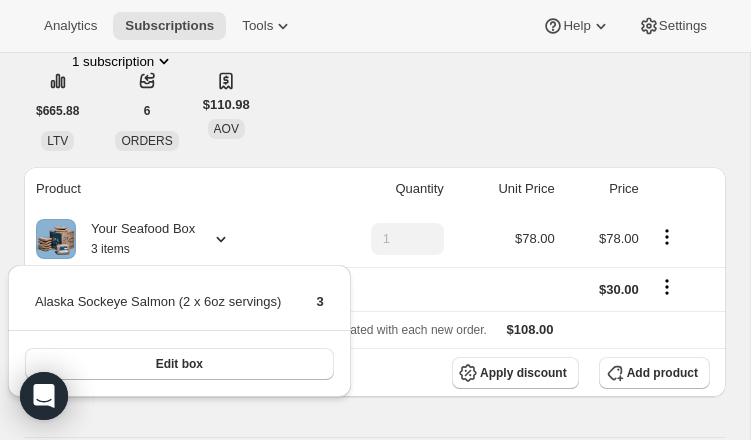 click on "Product" at bounding box center [168, 189] 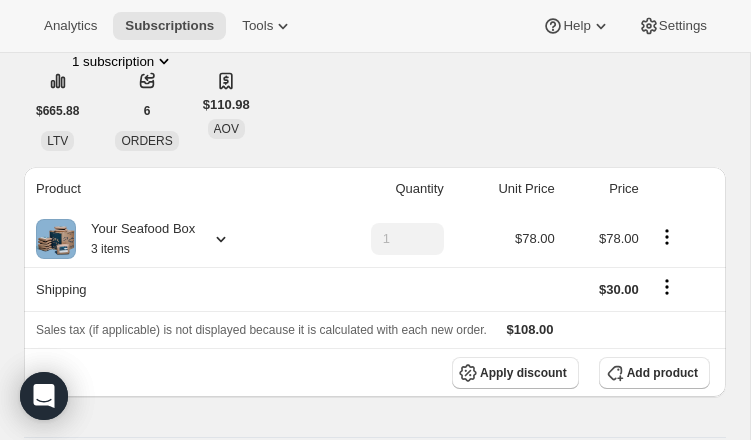 click 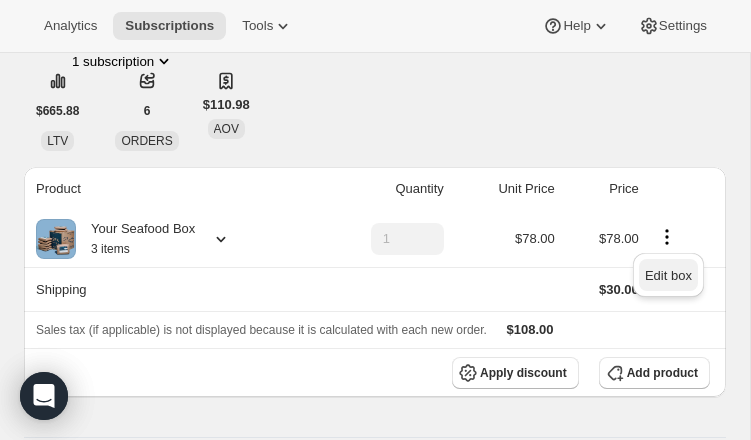 click on "Edit box" at bounding box center [668, 275] 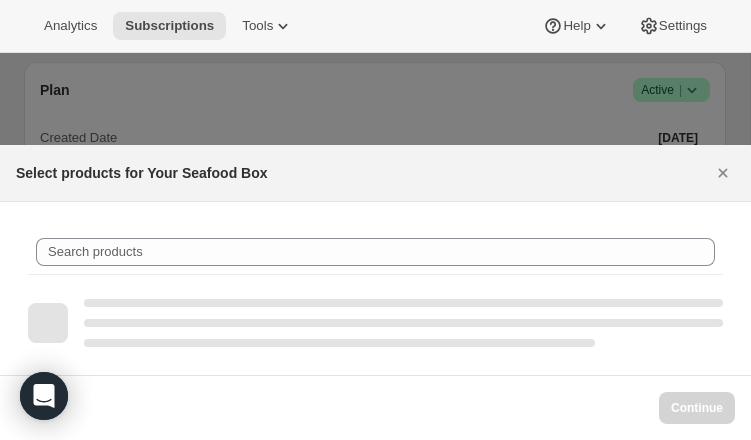 scroll, scrollTop: 0, scrollLeft: 0, axis: both 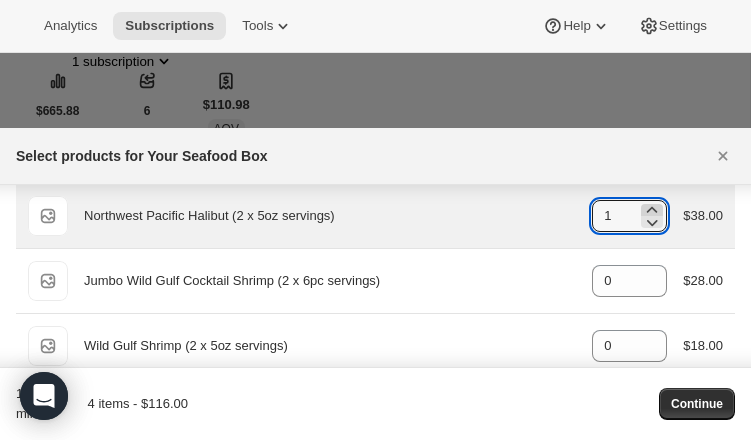 click 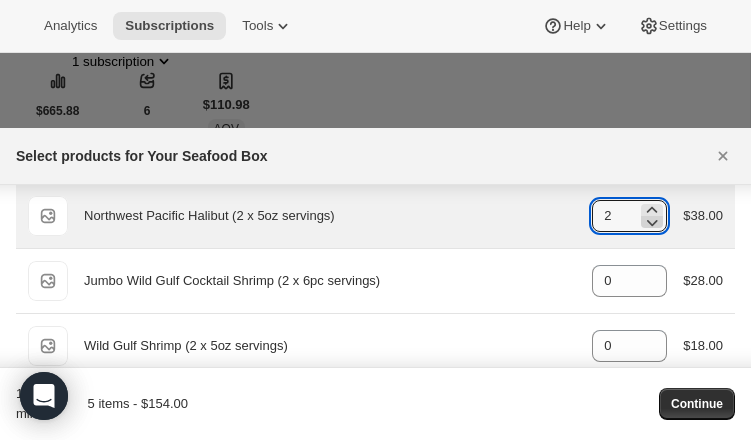 click 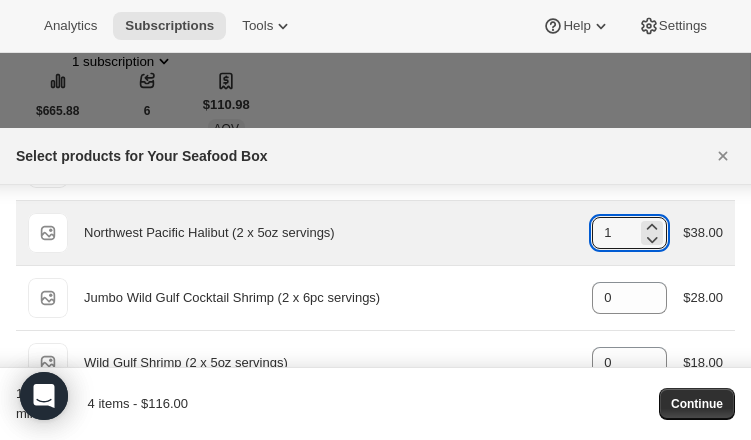 scroll, scrollTop: 830, scrollLeft: 0, axis: vertical 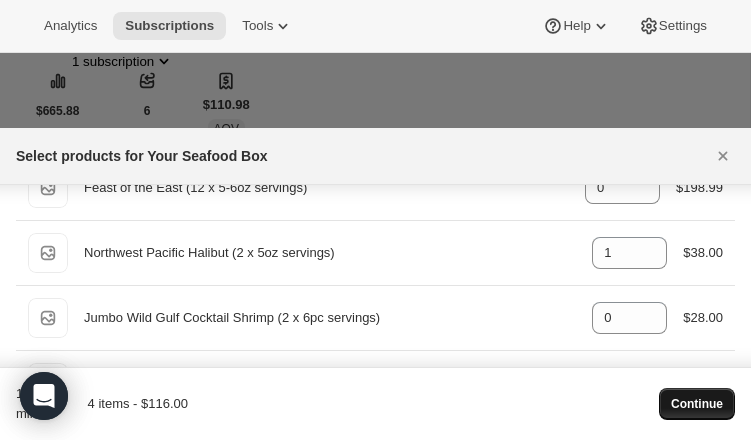 click on "Continue" at bounding box center (697, 404) 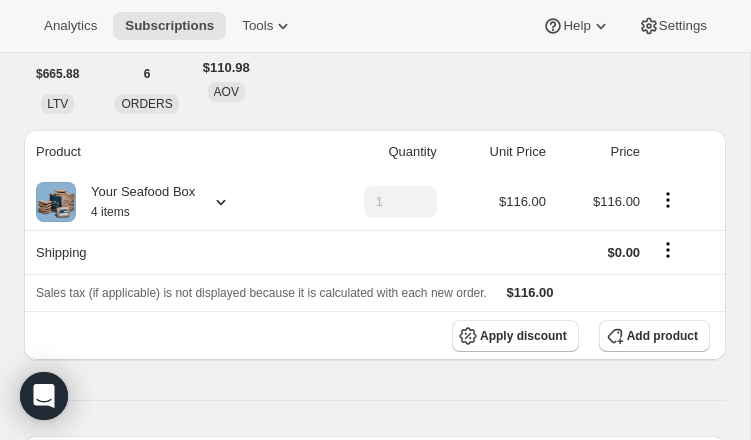 scroll, scrollTop: 510, scrollLeft: 0, axis: vertical 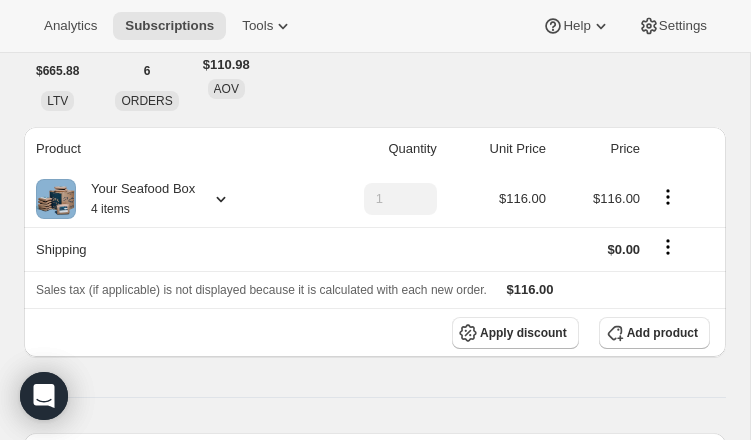 click 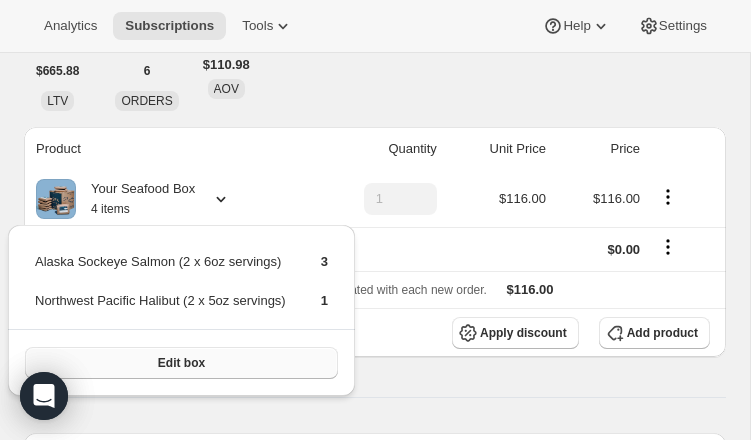 click on "Edit box" at bounding box center [181, 363] 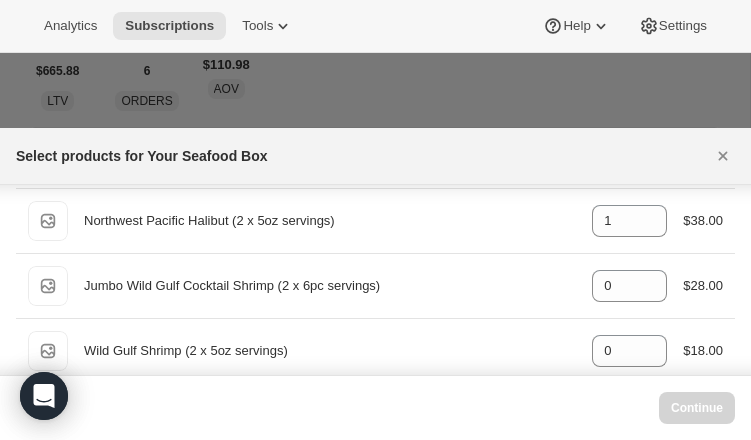 scroll, scrollTop: 804, scrollLeft: 0, axis: vertical 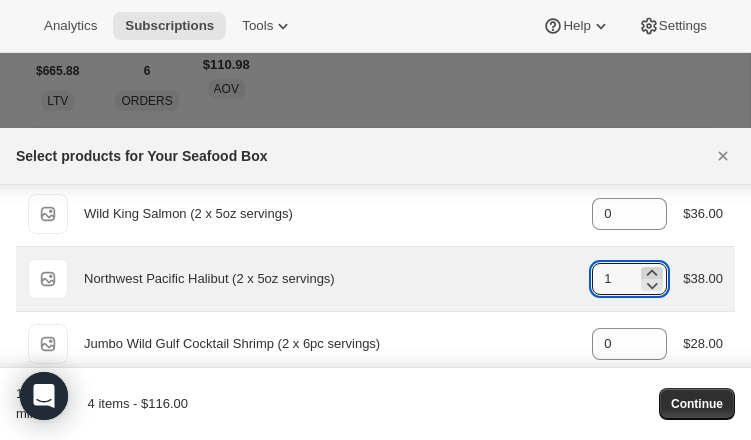 click 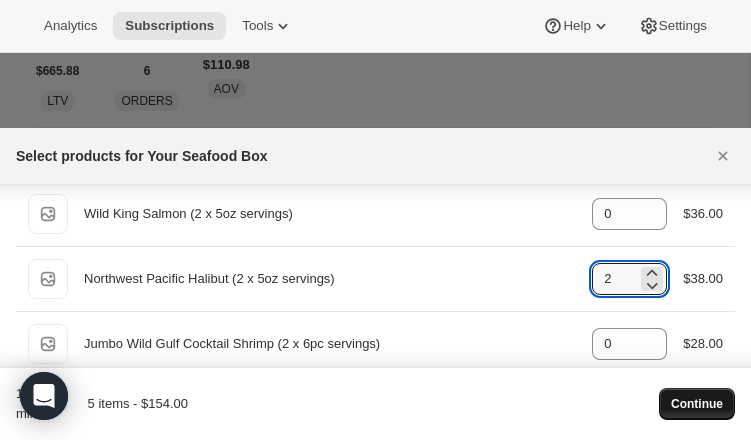 click on "Continue" at bounding box center [697, 404] 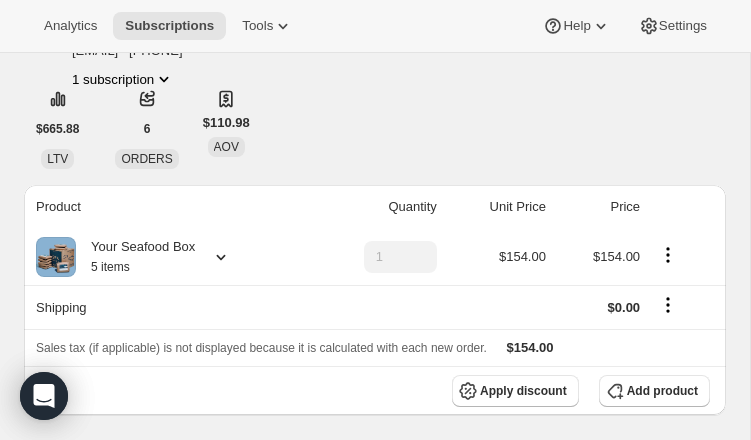 scroll, scrollTop: 544, scrollLeft: 0, axis: vertical 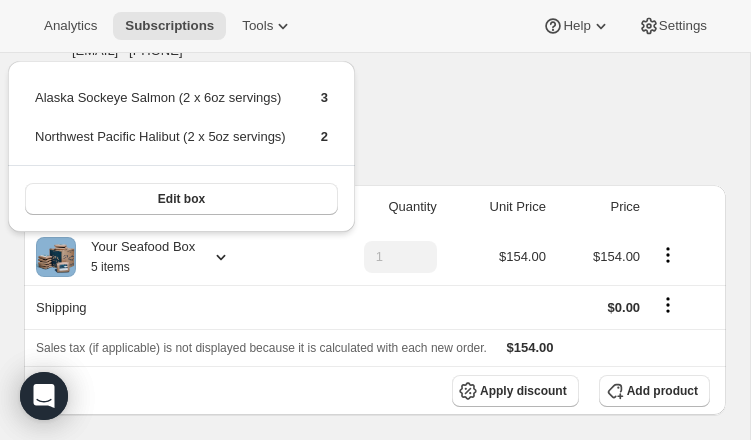click on "Dale   Lomas suelomas@live.com · +13022364585 1 subscription $665.88 LTV 6 ORDERS $110.98 AOV" at bounding box center [375, 91] 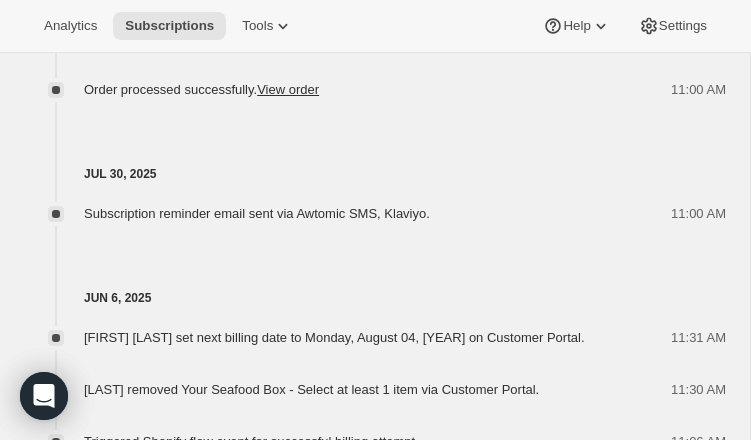 scroll, scrollTop: 1542, scrollLeft: 0, axis: vertical 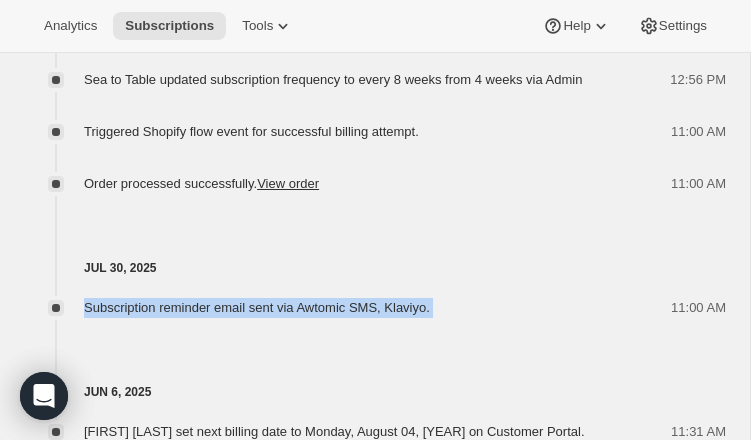 drag, startPoint x: 466, startPoint y: 307, endPoint x: 80, endPoint y: 309, distance: 386.0052 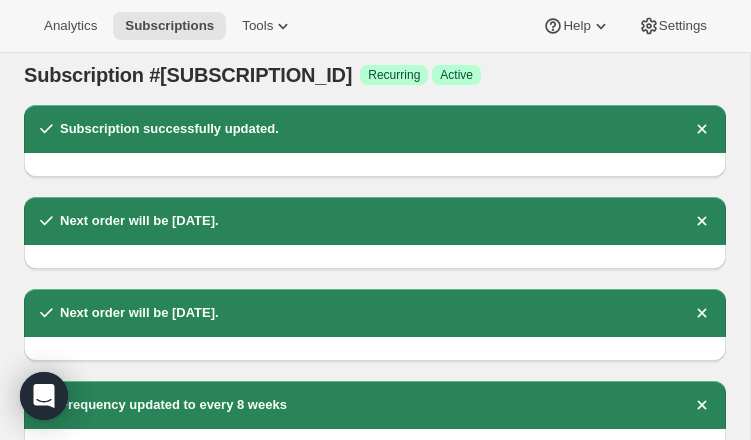 scroll, scrollTop: 0, scrollLeft: 0, axis: both 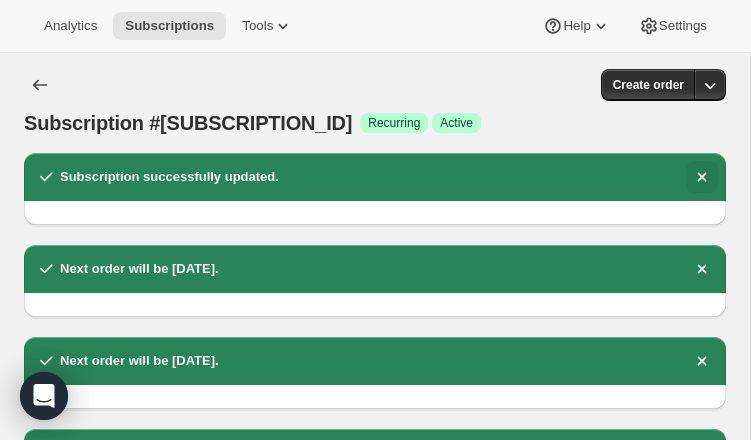 click 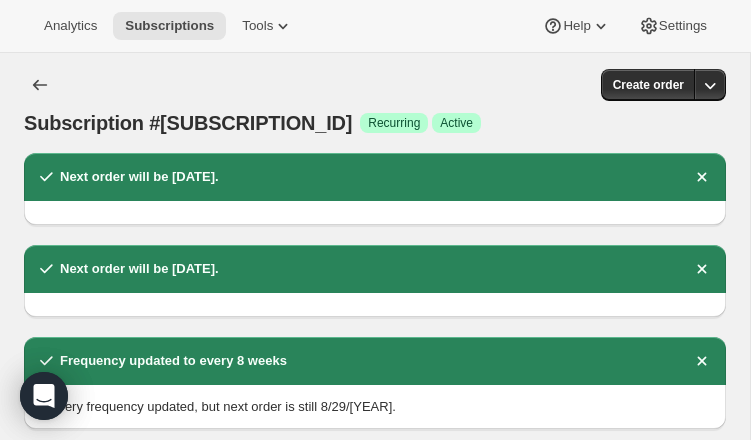 scroll, scrollTop: 0, scrollLeft: 0, axis: both 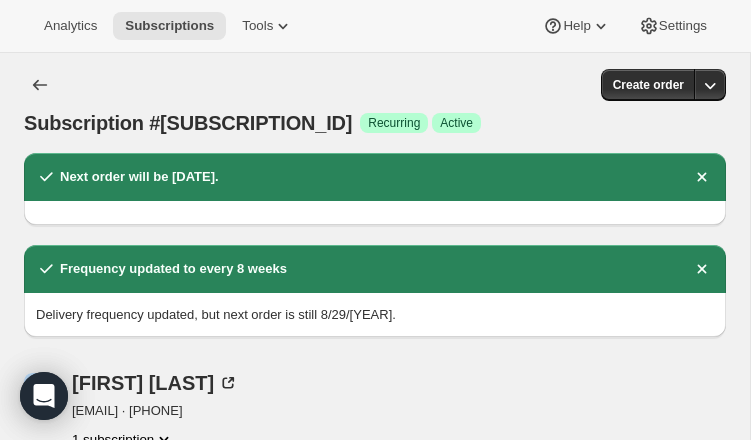 click 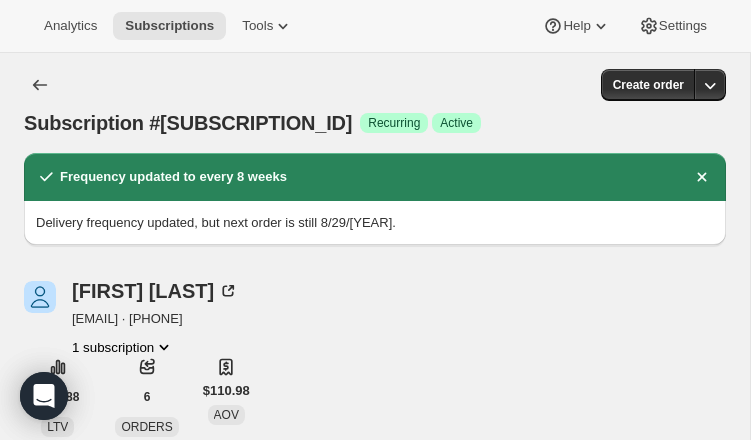 click 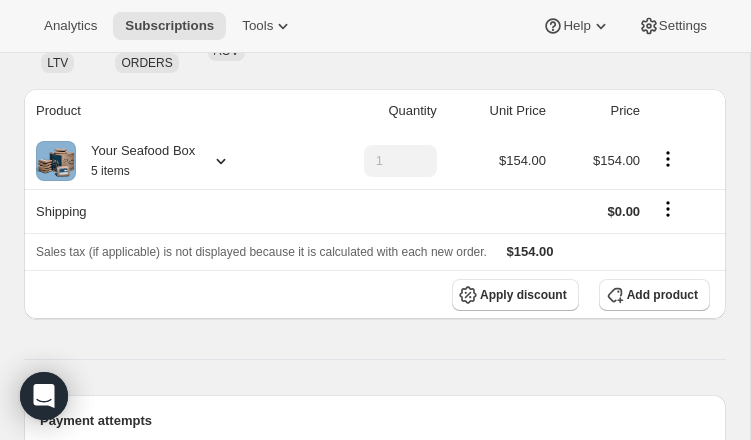 scroll, scrollTop: 0, scrollLeft: 0, axis: both 